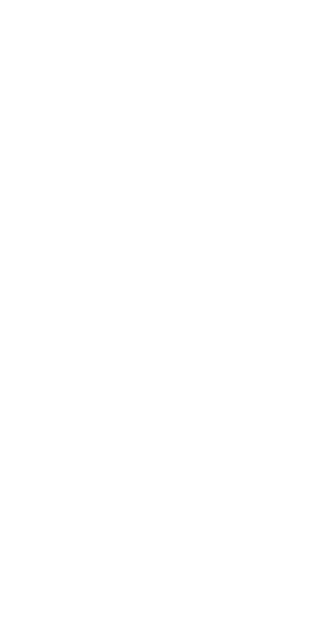 scroll, scrollTop: 0, scrollLeft: 0, axis: both 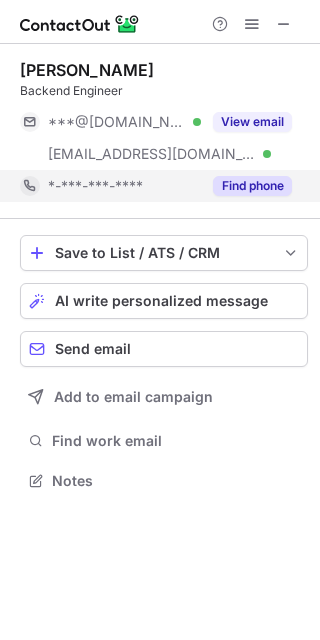 click on "Find phone" at bounding box center [252, 186] 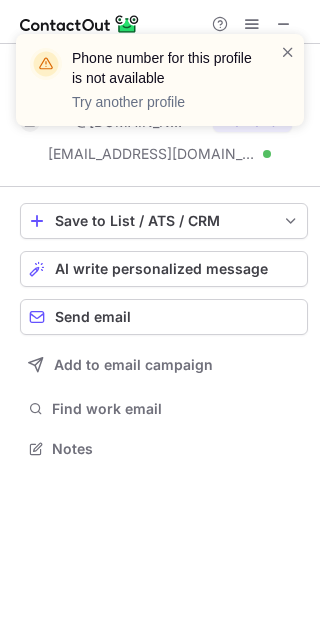 scroll, scrollTop: 435, scrollLeft: 320, axis: both 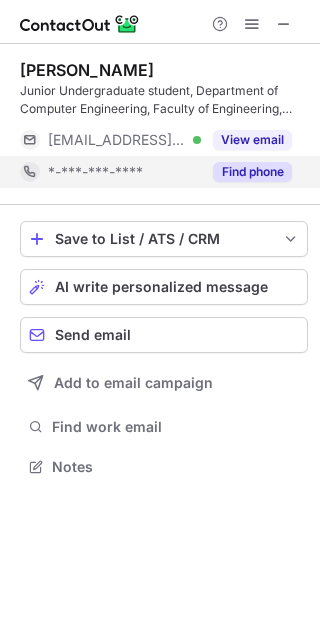 click on "Find phone" at bounding box center [246, 172] 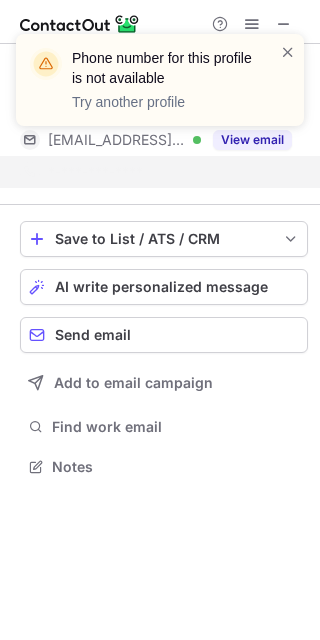 scroll, scrollTop: 421, scrollLeft: 320, axis: both 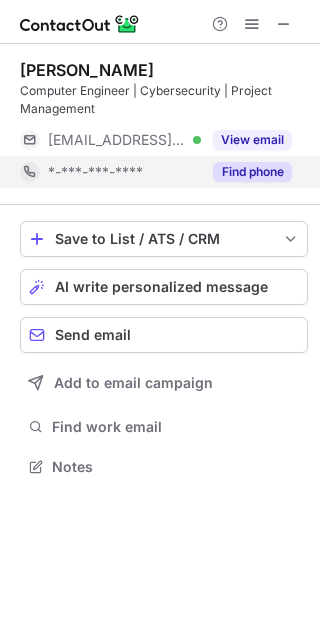 click on "Find phone" at bounding box center (252, 172) 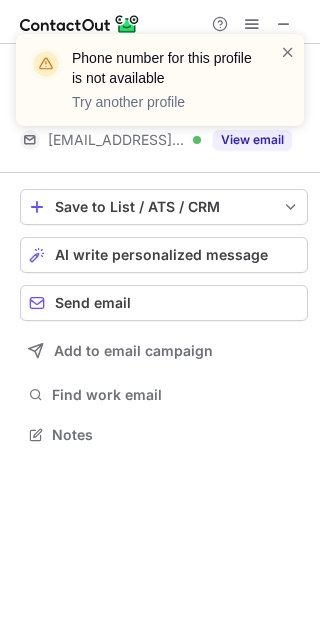 scroll, scrollTop: 421, scrollLeft: 320, axis: both 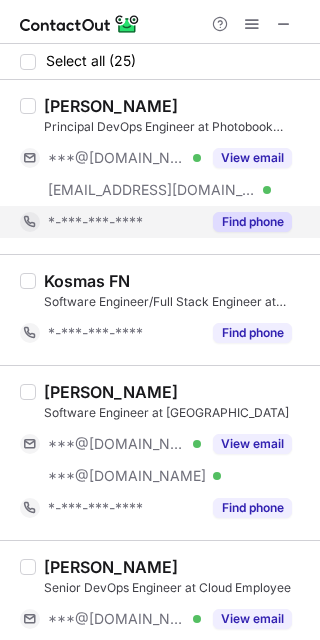 click on "Find phone" at bounding box center [252, 222] 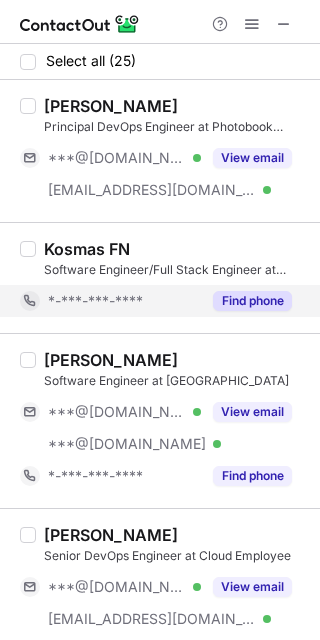 click on "Find phone" at bounding box center [252, 301] 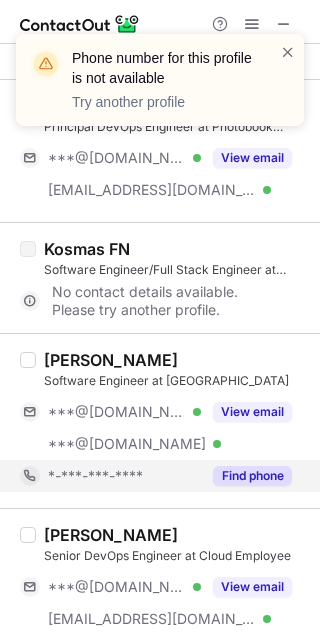 click on "Find phone" at bounding box center (252, 476) 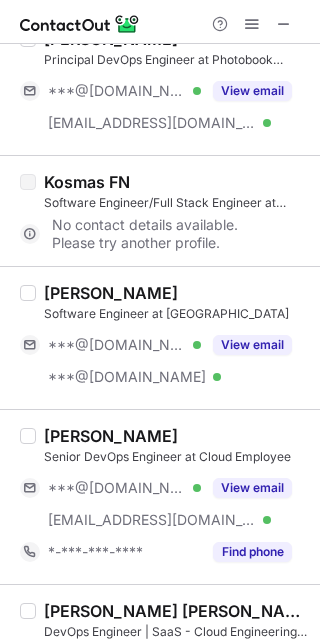 scroll, scrollTop: 100, scrollLeft: 0, axis: vertical 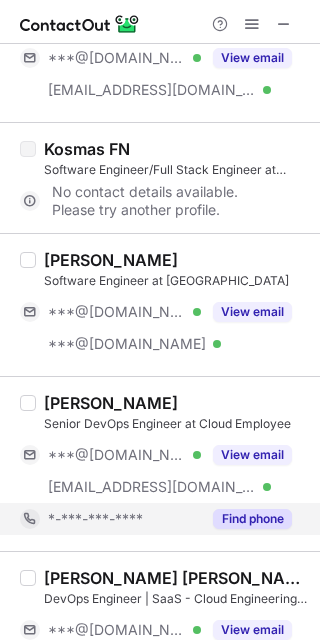click on "Find phone" at bounding box center [252, 519] 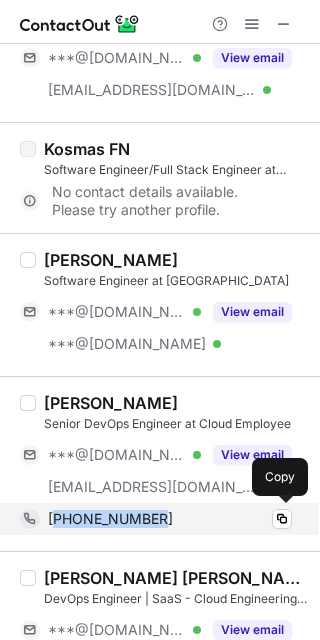drag, startPoint x: 155, startPoint y: 517, endPoint x: 58, endPoint y: 518, distance: 97.00516 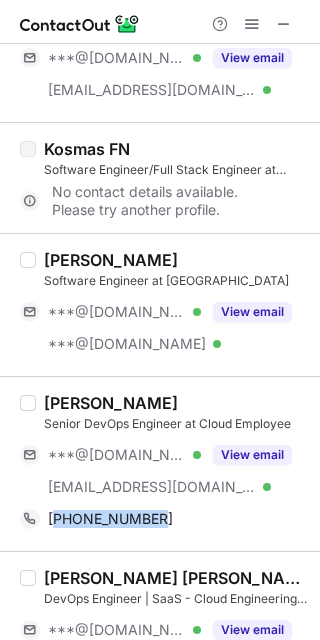 copy on "639173093796" 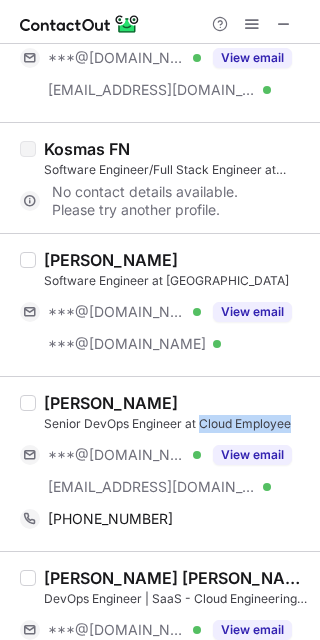 copy on "Cloud Employee" 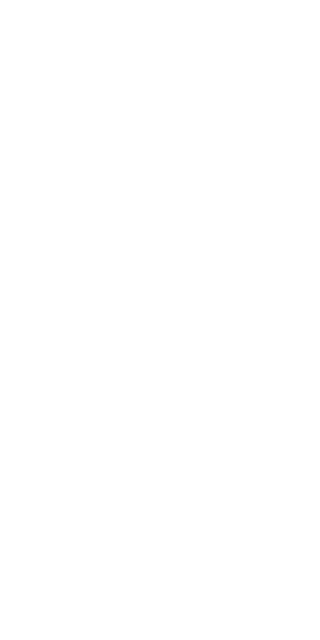 scroll, scrollTop: 0, scrollLeft: 0, axis: both 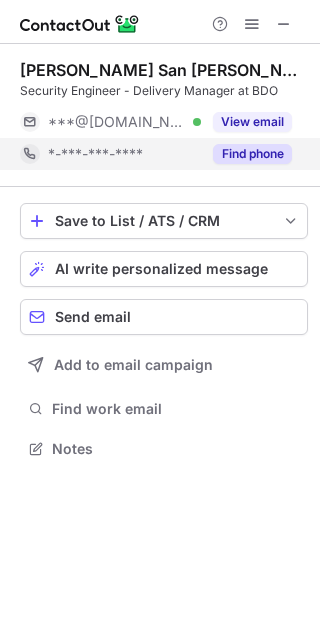 click on "Find phone" at bounding box center (246, 154) 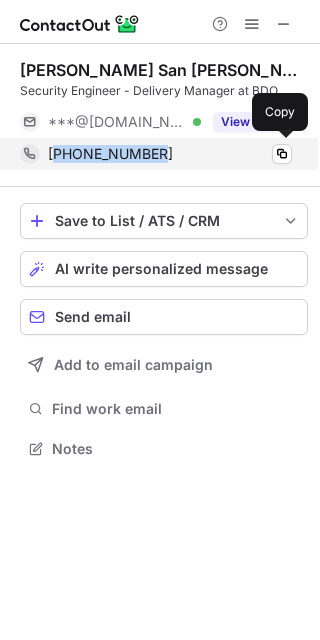 drag, startPoint x: 171, startPoint y: 152, endPoint x: 58, endPoint y: 160, distance: 113.28283 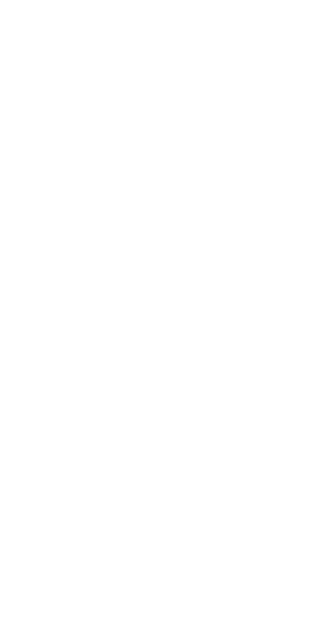 scroll, scrollTop: 0, scrollLeft: 0, axis: both 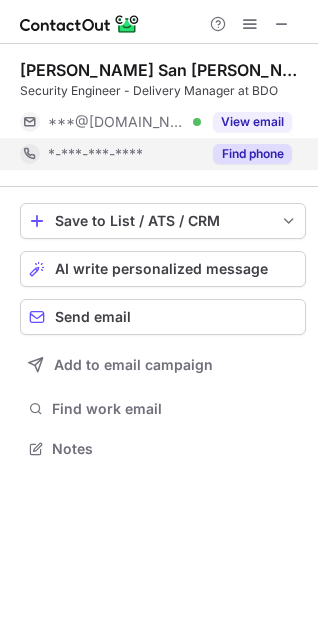 click on "Find phone" at bounding box center [252, 154] 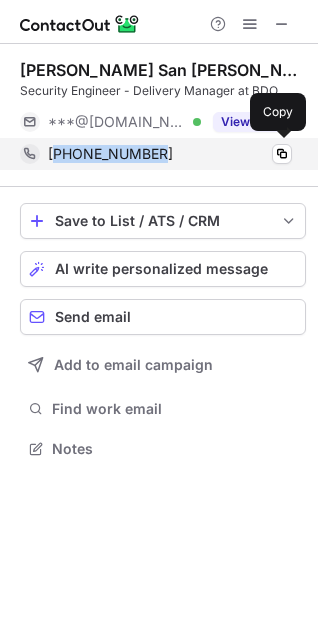 copy on "639054019623" 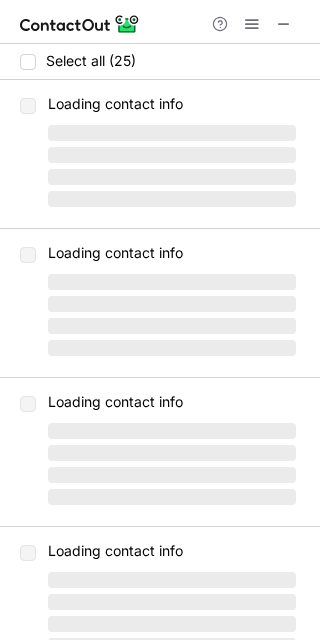 scroll, scrollTop: 0, scrollLeft: 0, axis: both 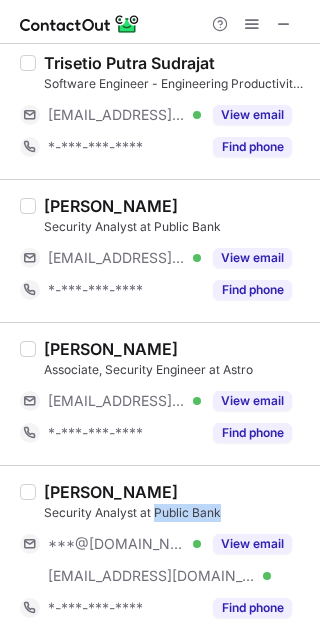 copy on "Public Bank" 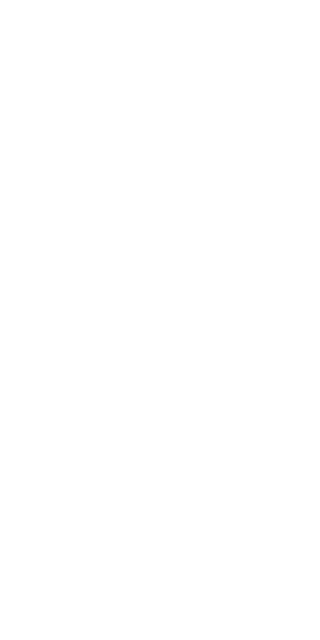 scroll, scrollTop: 0, scrollLeft: 0, axis: both 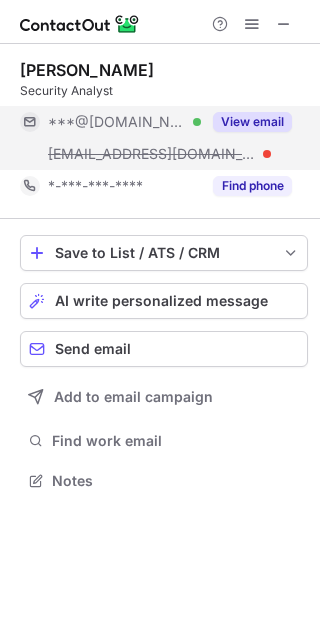 click on "***@publicbankgroup.com" at bounding box center [152, 154] 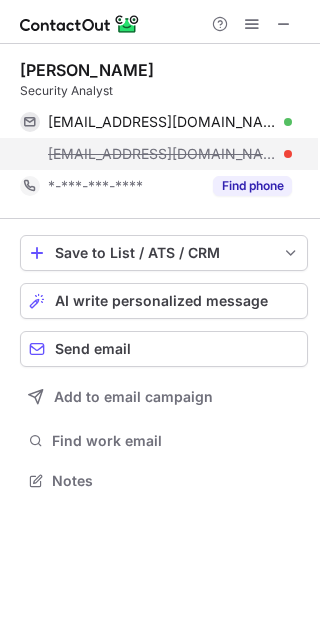 copy on "wan.iskandar@publicbankgroup.c" 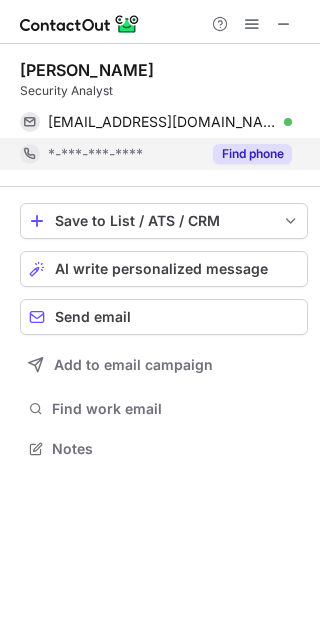 scroll, scrollTop: 435, scrollLeft: 320, axis: both 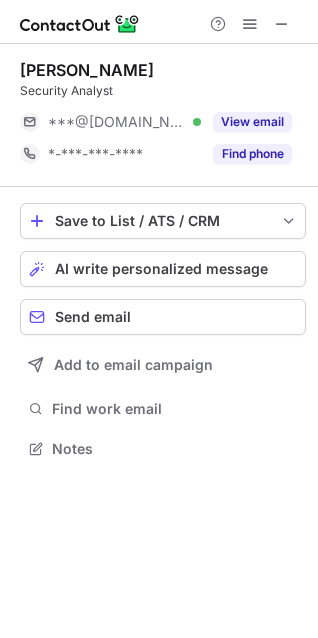 click on "[PERSON_NAME]" at bounding box center (87, 70) 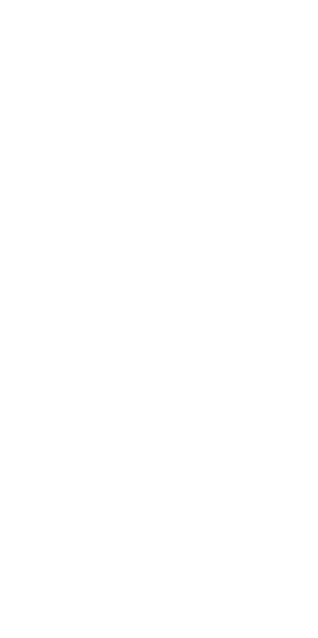 scroll, scrollTop: 0, scrollLeft: 0, axis: both 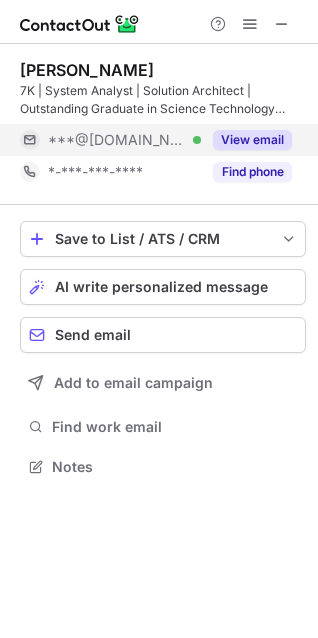click on "***@gmail.com Verified" at bounding box center (110, 140) 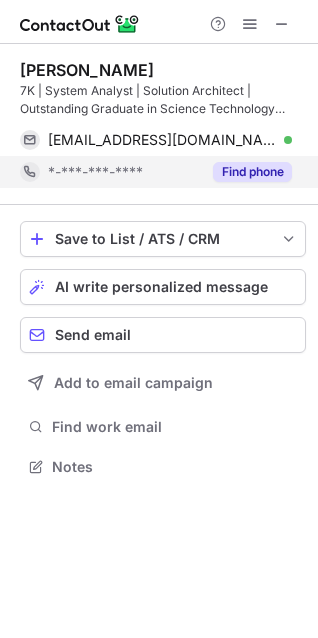 click on "Find phone" at bounding box center (246, 172) 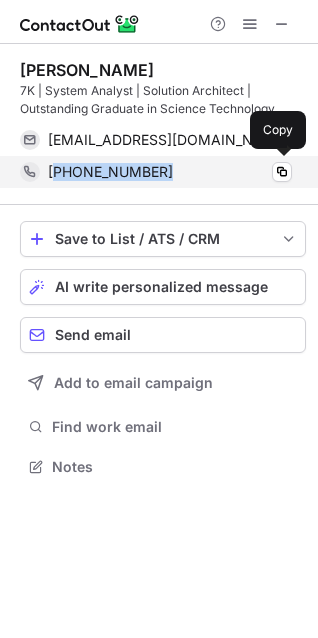 copy on "6285156265910" 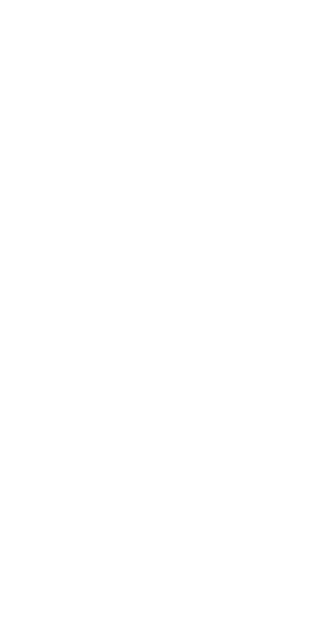 scroll, scrollTop: 0, scrollLeft: 0, axis: both 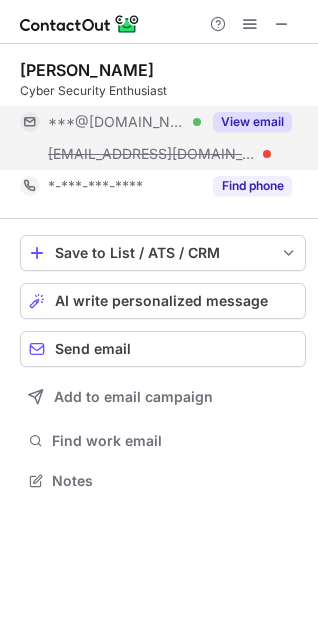 click on "[EMAIL_ADDRESS][DOMAIN_NAME]" at bounding box center [152, 154] 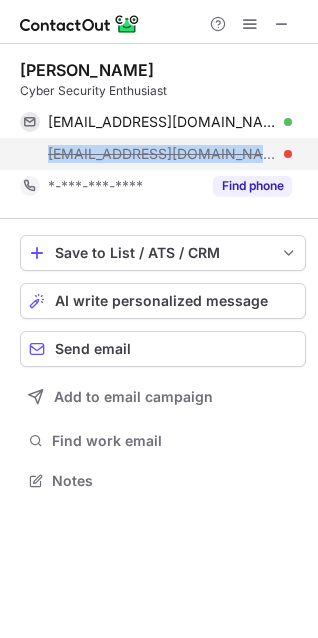 drag, startPoint x: 41, startPoint y: 150, endPoint x: 260, endPoint y: 159, distance: 219.18486 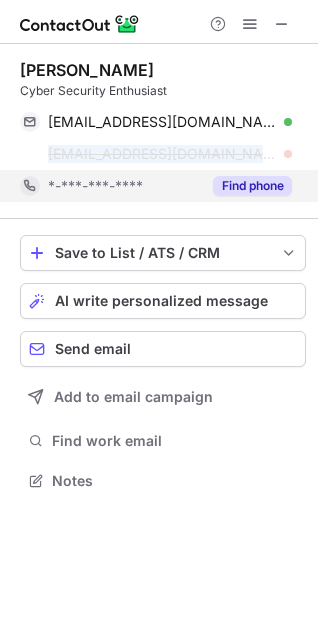click on "Find phone" at bounding box center [252, 186] 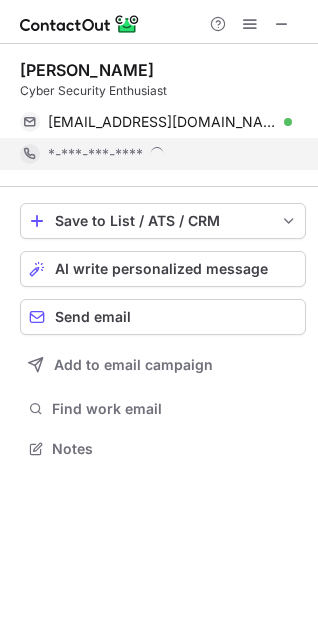 scroll, scrollTop: 435, scrollLeft: 318, axis: both 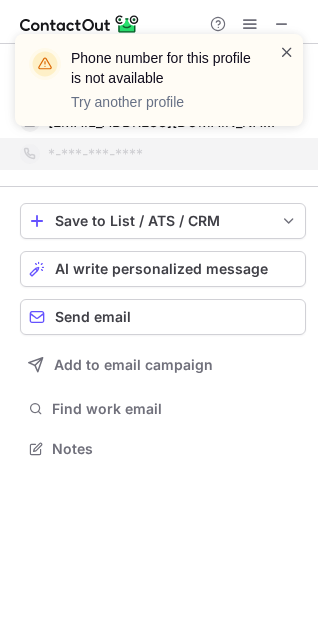 click at bounding box center (287, 52) 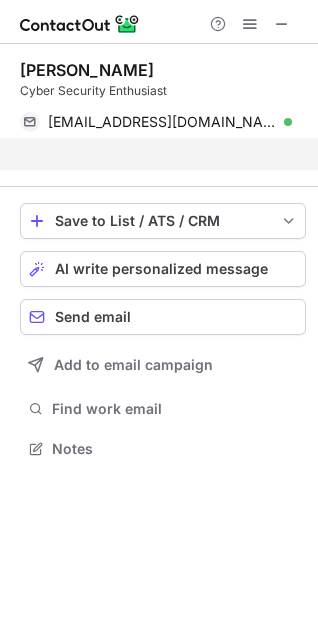 scroll, scrollTop: 403, scrollLeft: 318, axis: both 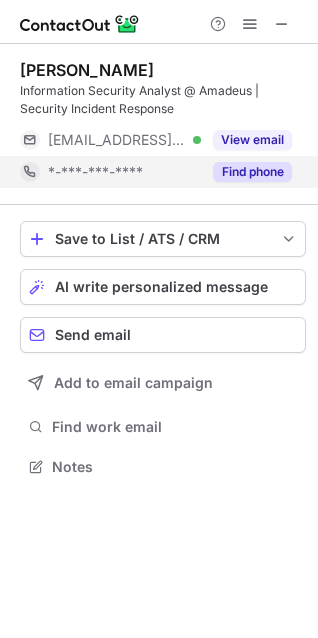 click on "Find phone" at bounding box center [246, 172] 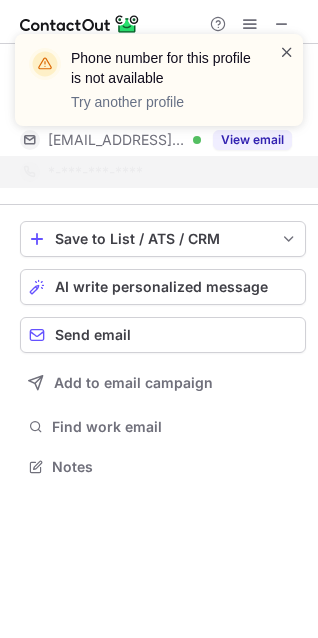 click at bounding box center (287, 52) 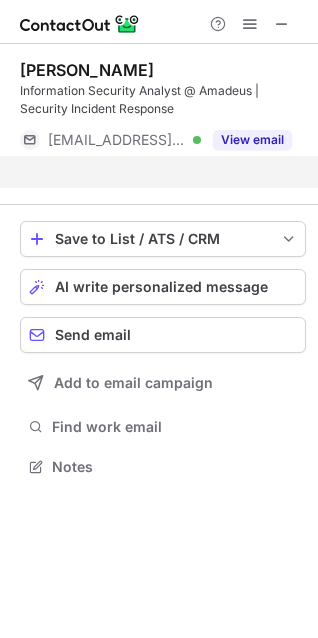scroll, scrollTop: 421, scrollLeft: 318, axis: both 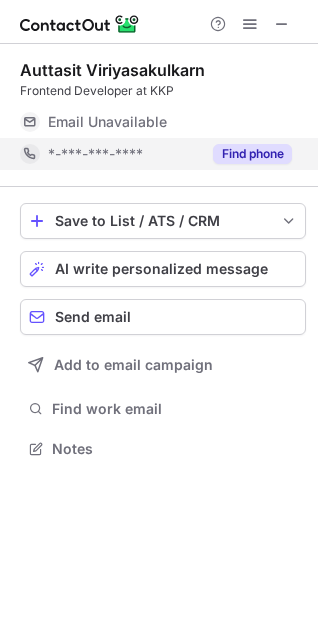 click on "Find phone" at bounding box center [252, 154] 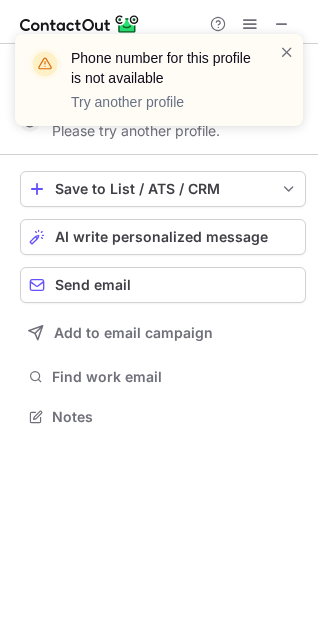 scroll, scrollTop: 403, scrollLeft: 318, axis: both 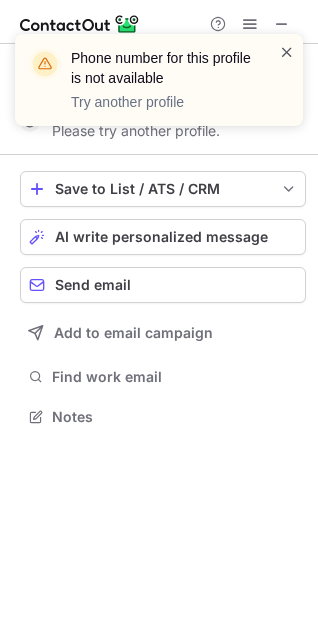 click at bounding box center (287, 52) 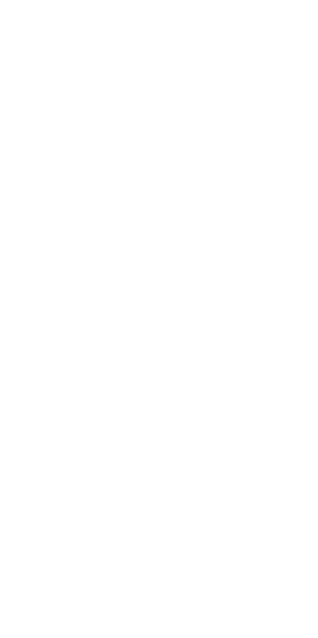 scroll, scrollTop: 0, scrollLeft: 0, axis: both 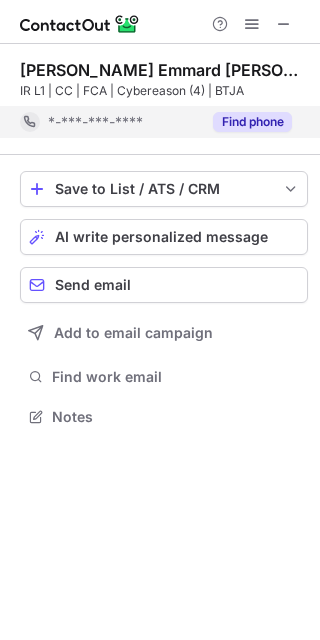 click on "Find phone" at bounding box center [252, 122] 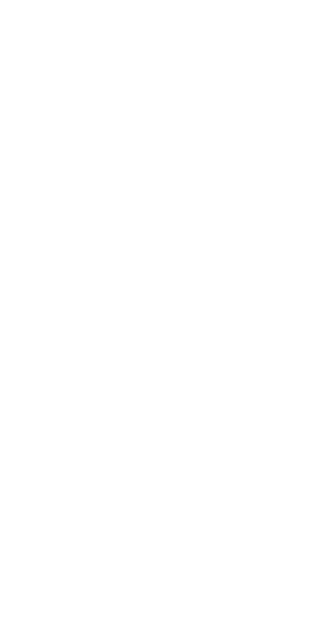 scroll, scrollTop: 0, scrollLeft: 0, axis: both 